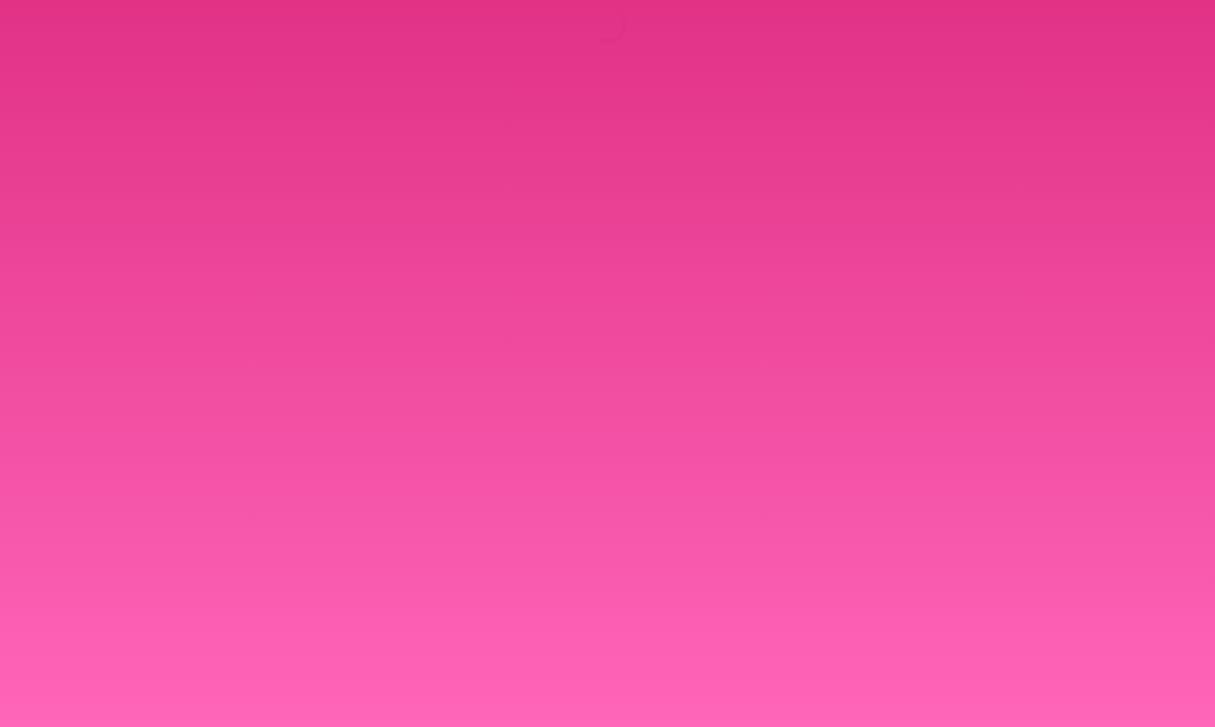 scroll, scrollTop: 0, scrollLeft: 0, axis: both 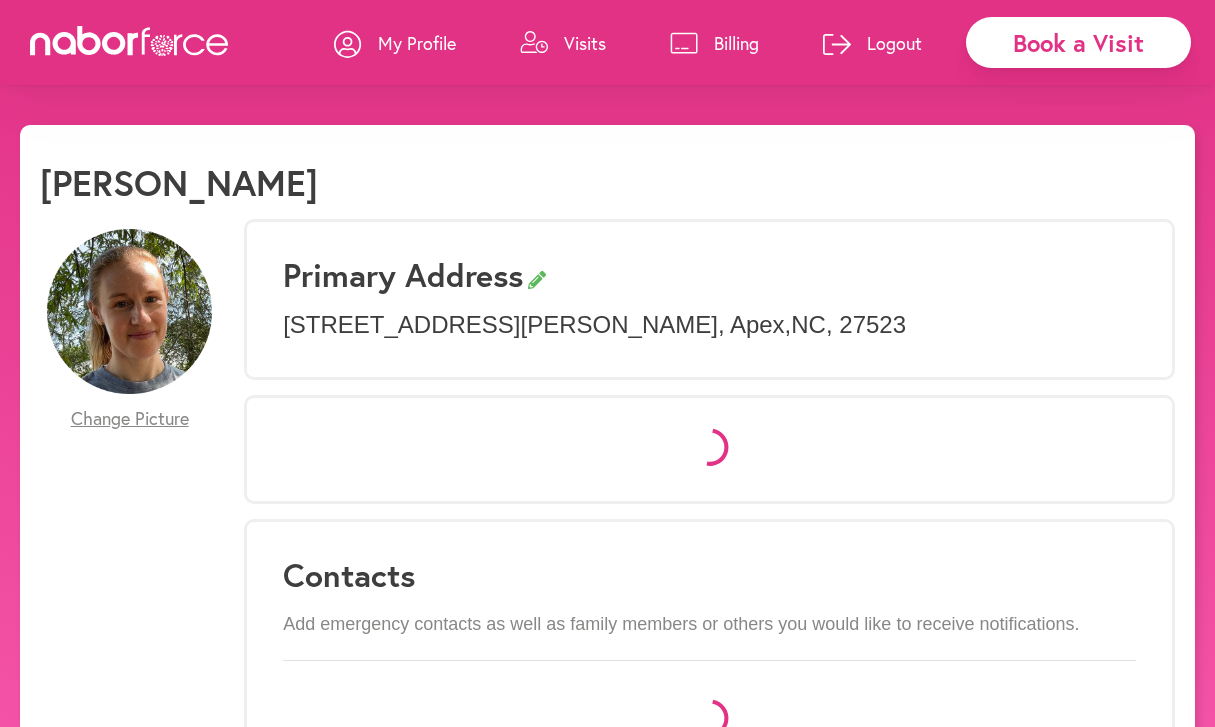 select on "*" 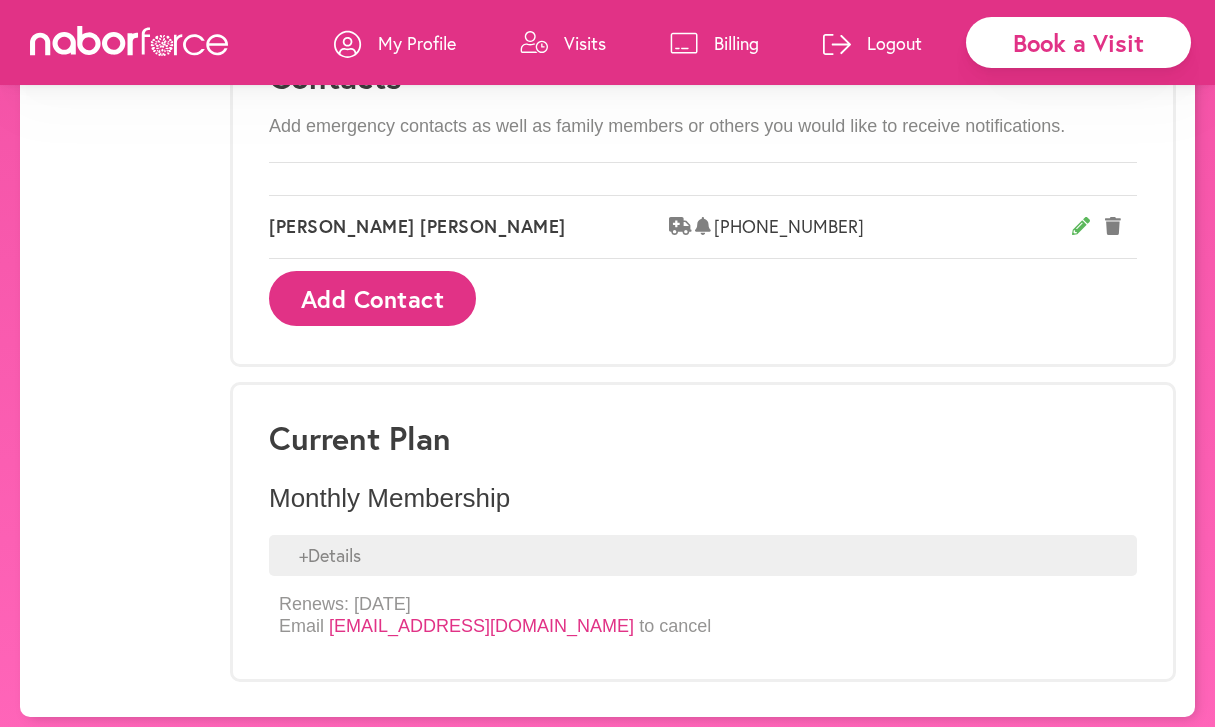 scroll, scrollTop: 1281, scrollLeft: 0, axis: vertical 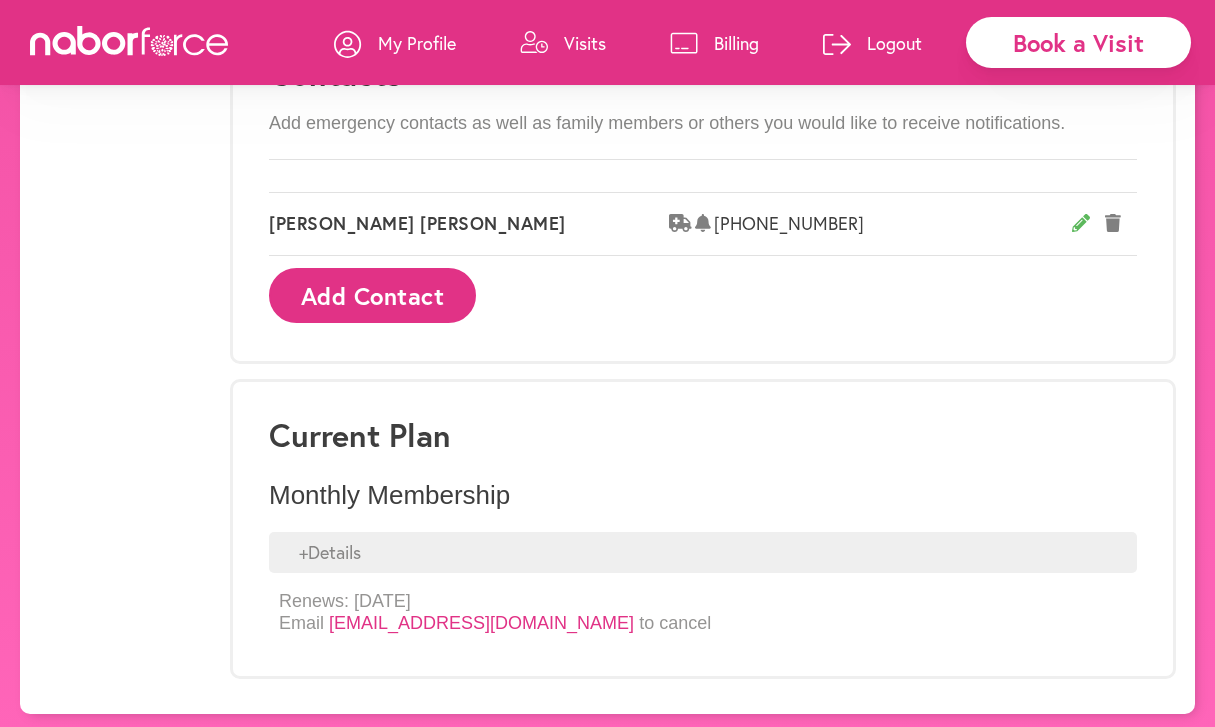 click on "Book a Visit" at bounding box center (1078, 42) 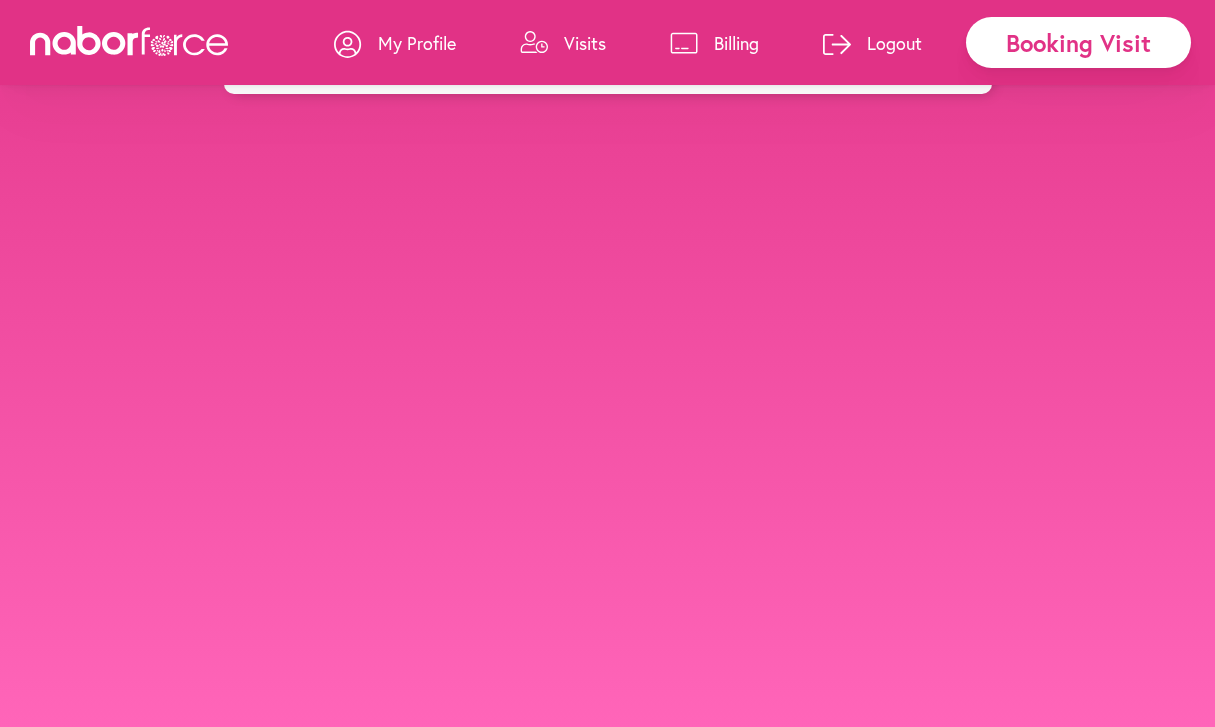 scroll, scrollTop: 0, scrollLeft: 0, axis: both 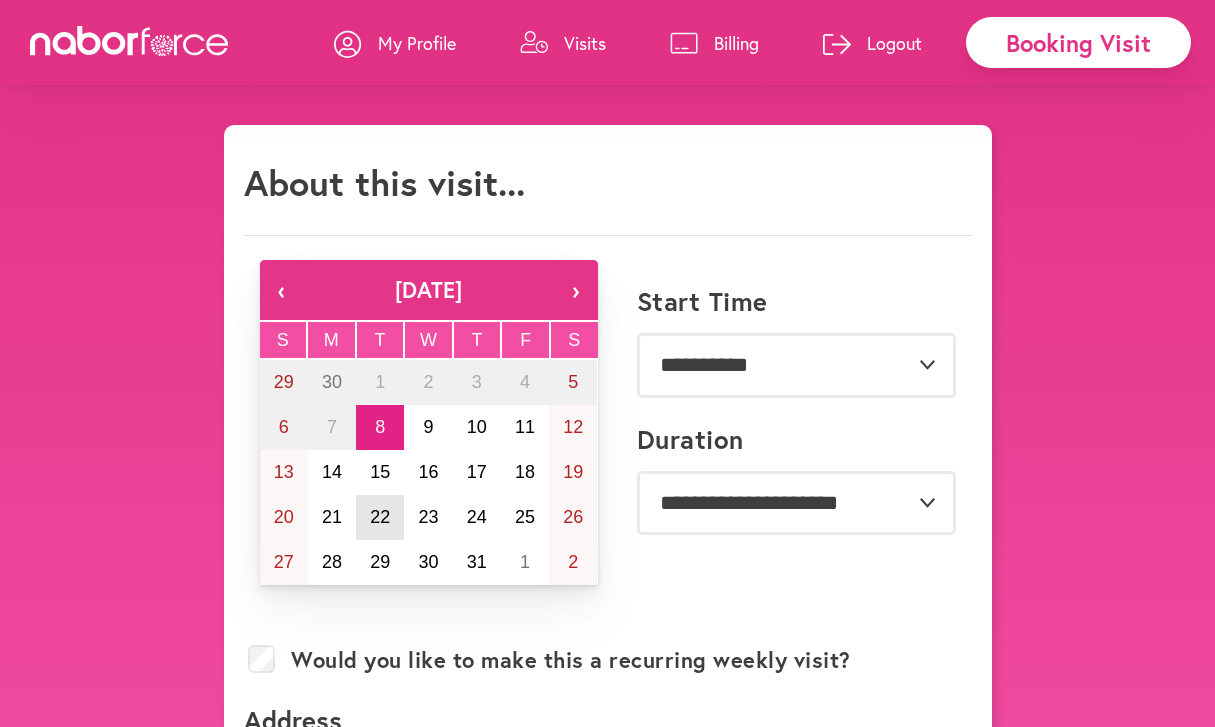 click on "22" at bounding box center [380, 517] 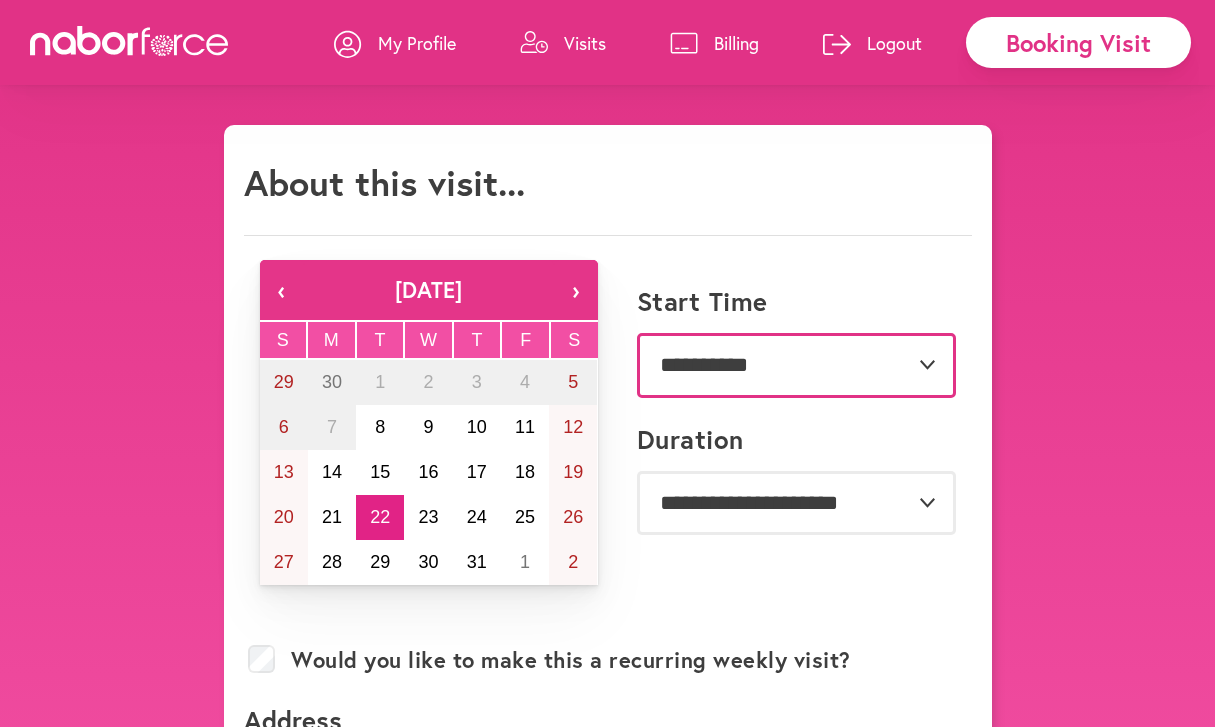 click on "**********" at bounding box center (796, 365) 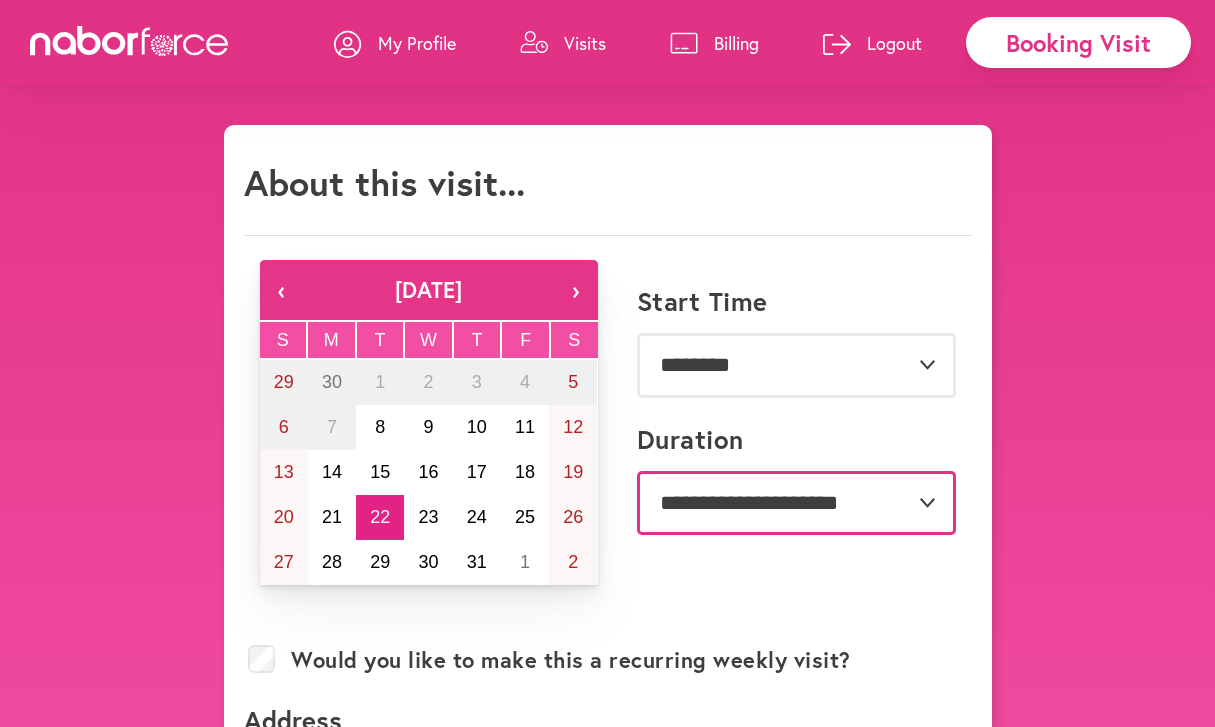 click on "**********" at bounding box center (796, 503) 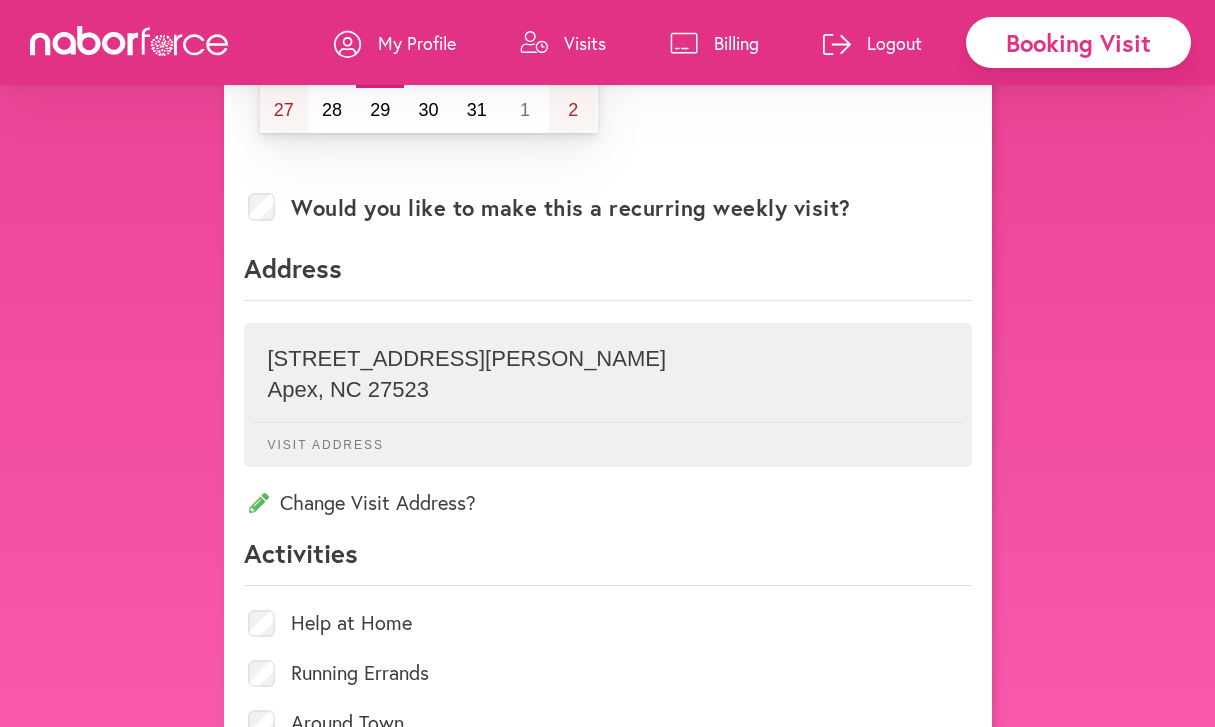 scroll, scrollTop: 471, scrollLeft: 0, axis: vertical 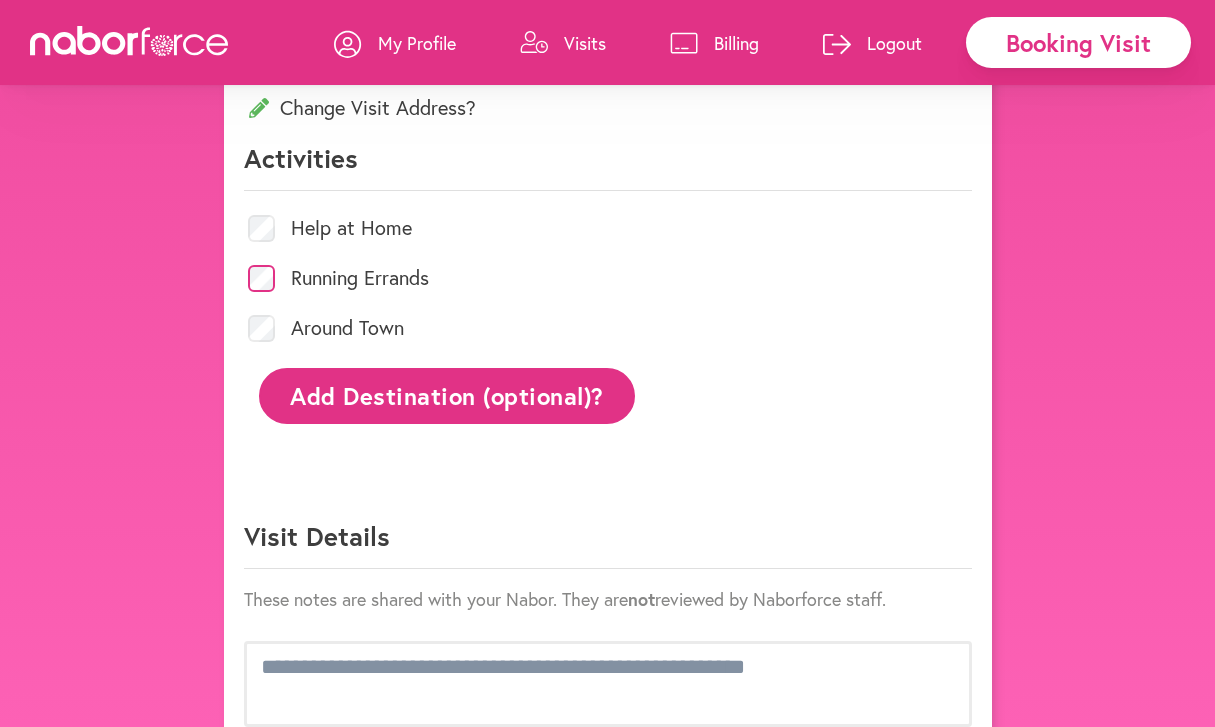 click on "Add Destination (optional)?" 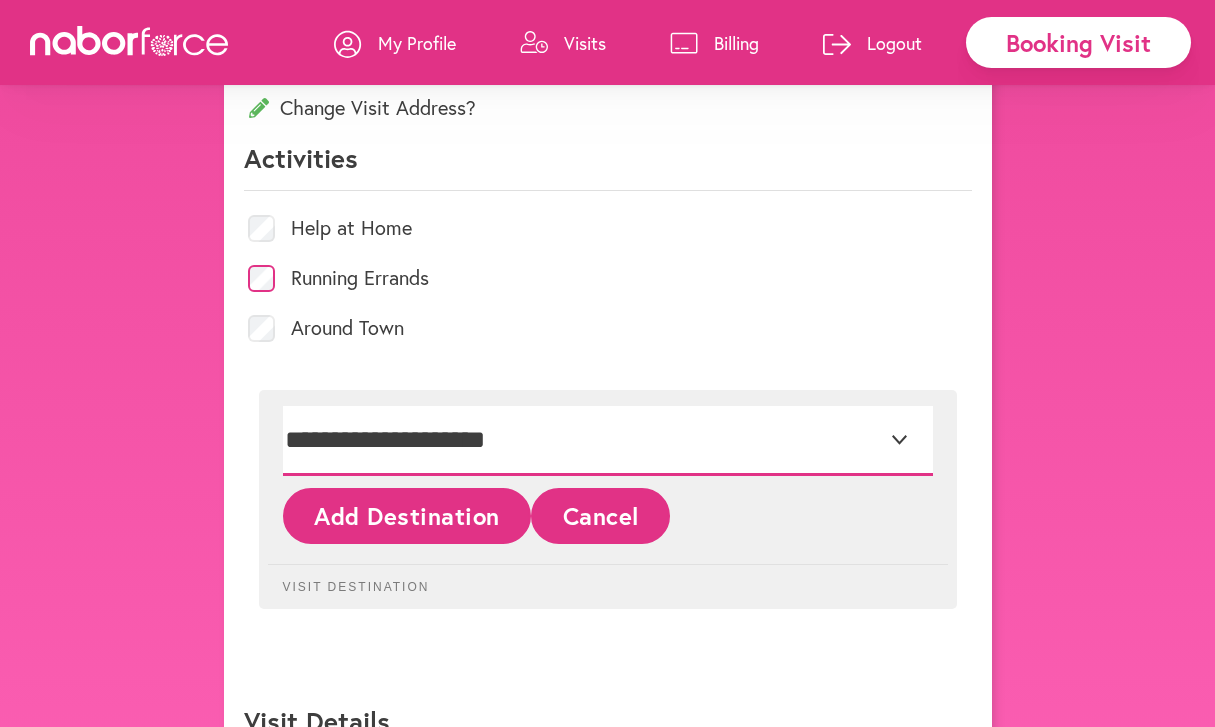 click on "**********" at bounding box center (608, 441) 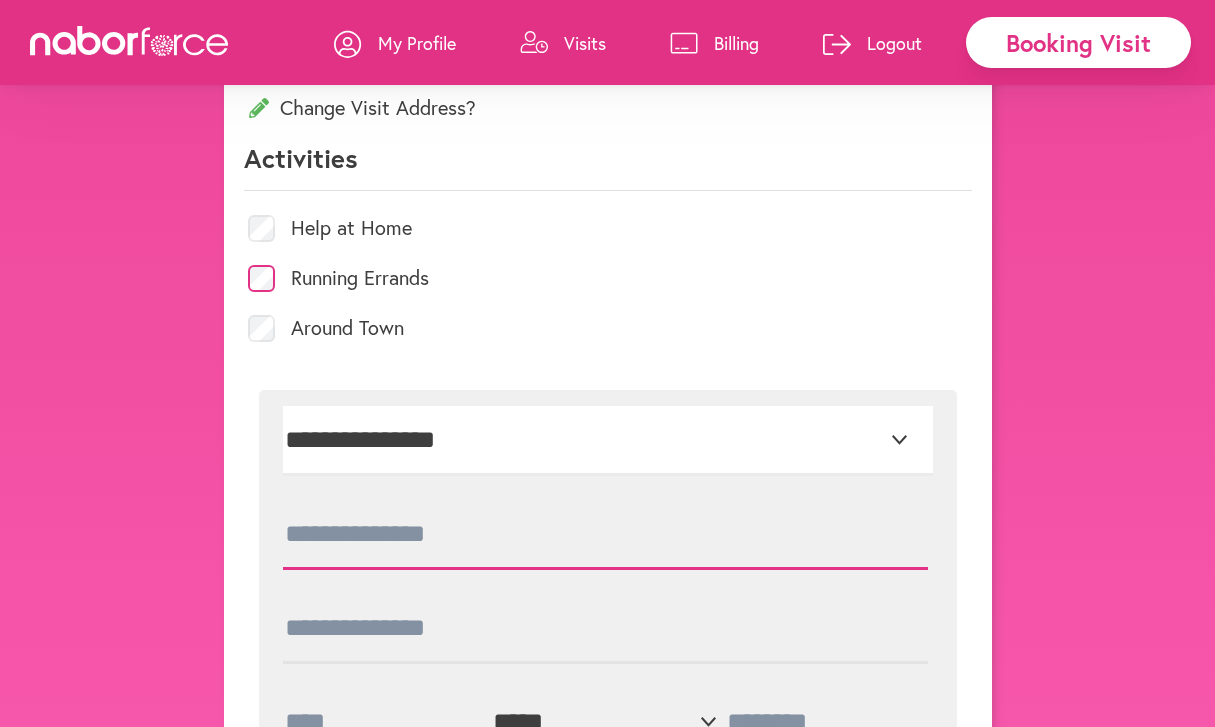 click at bounding box center (605, 535) 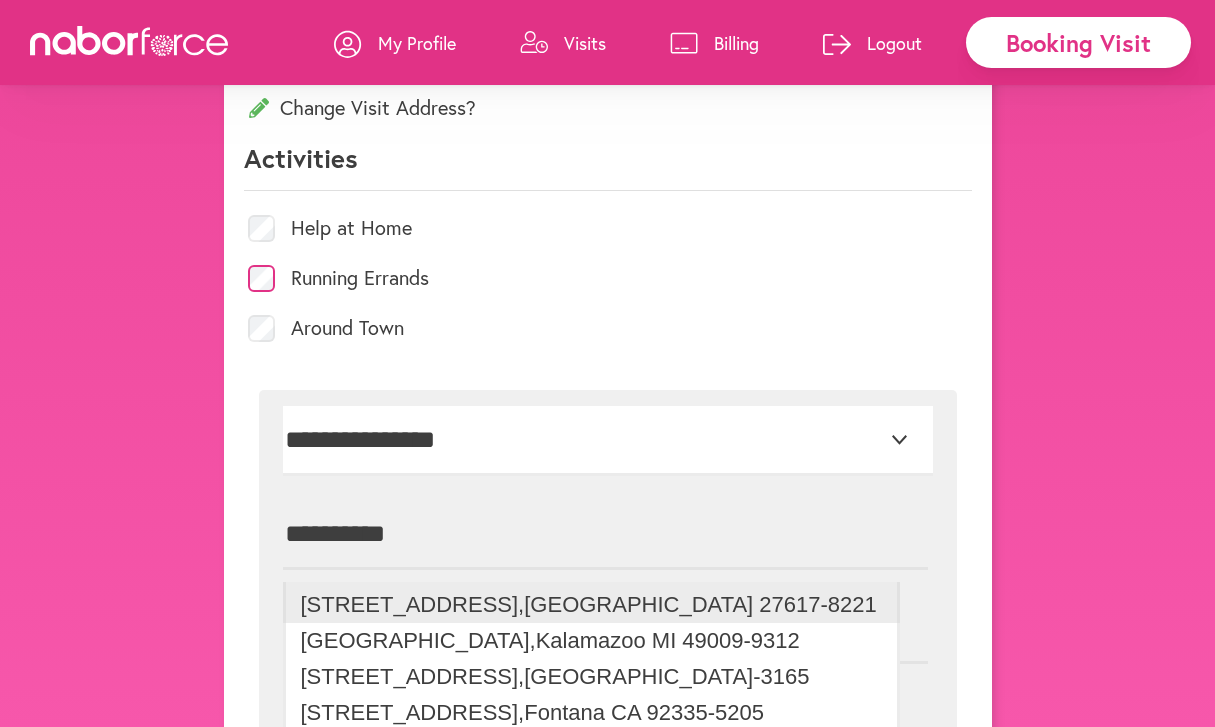 type on "**********" 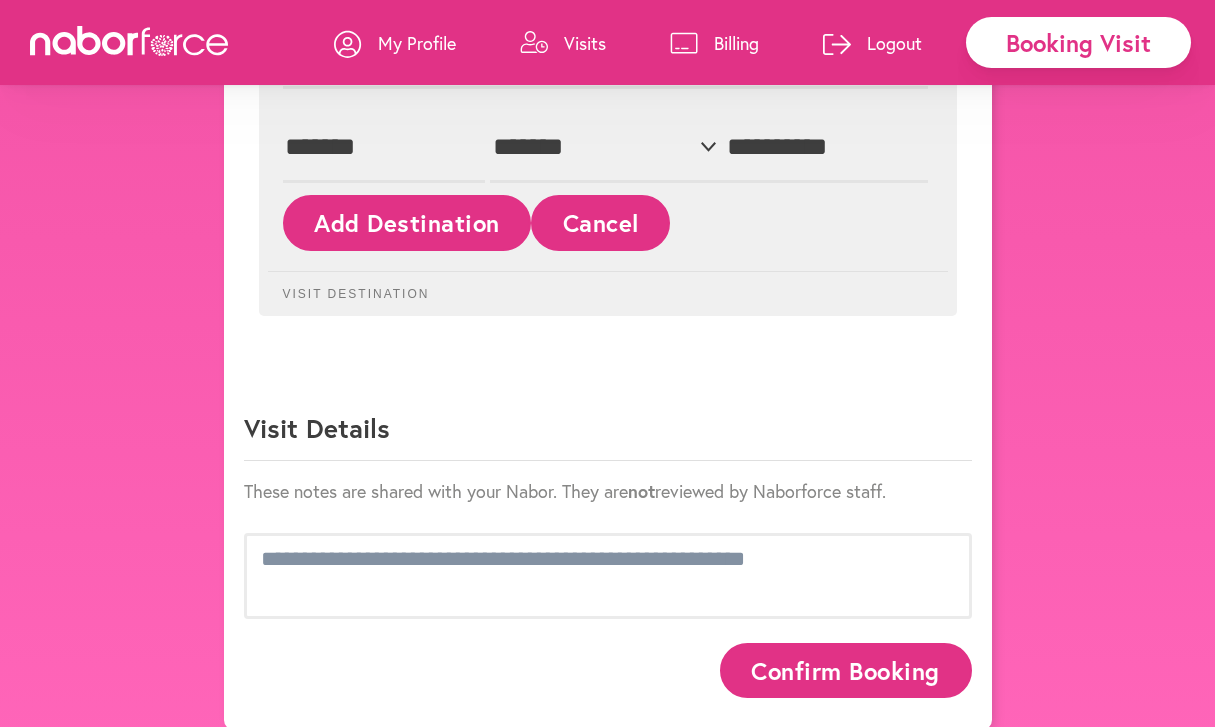 scroll, scrollTop: 1433, scrollLeft: 0, axis: vertical 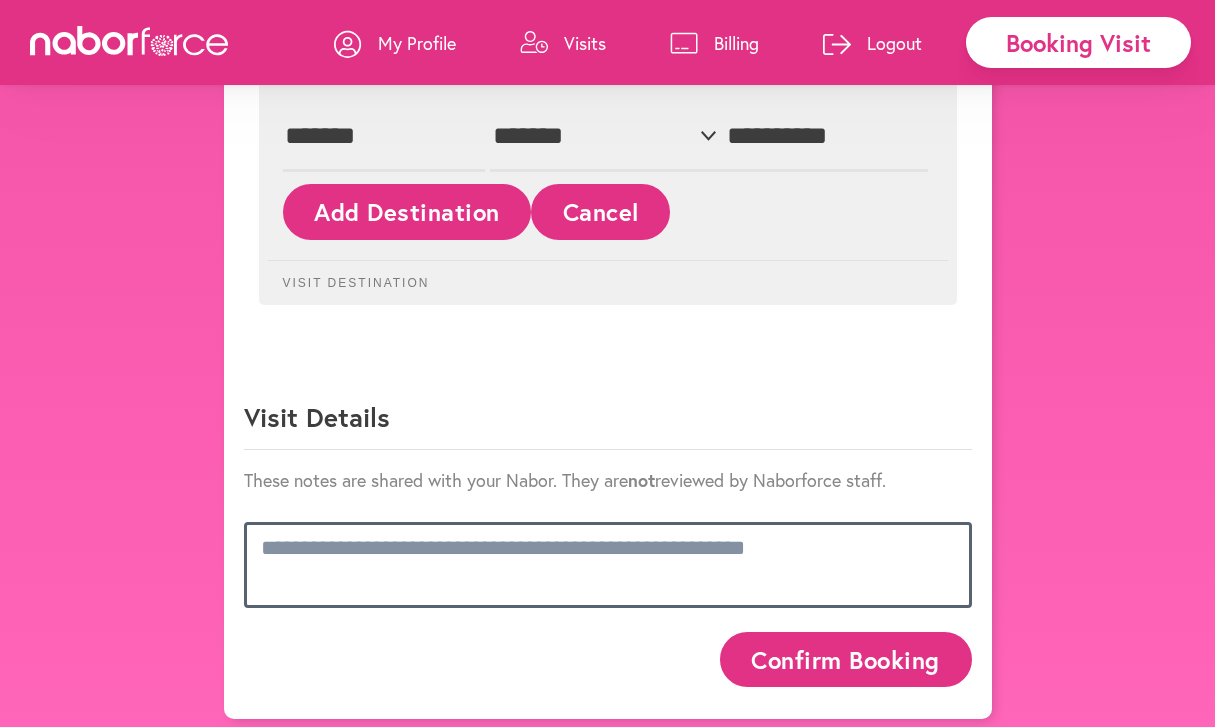 click at bounding box center [608, 565] 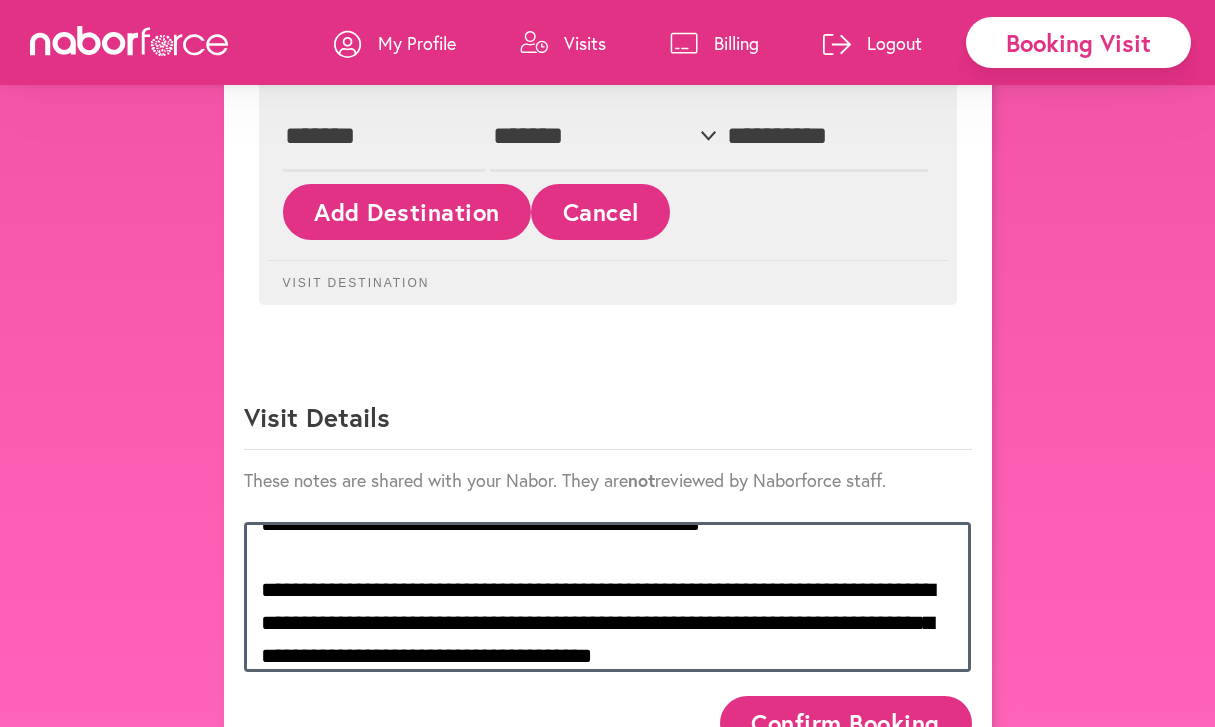 scroll, scrollTop: 0, scrollLeft: 0, axis: both 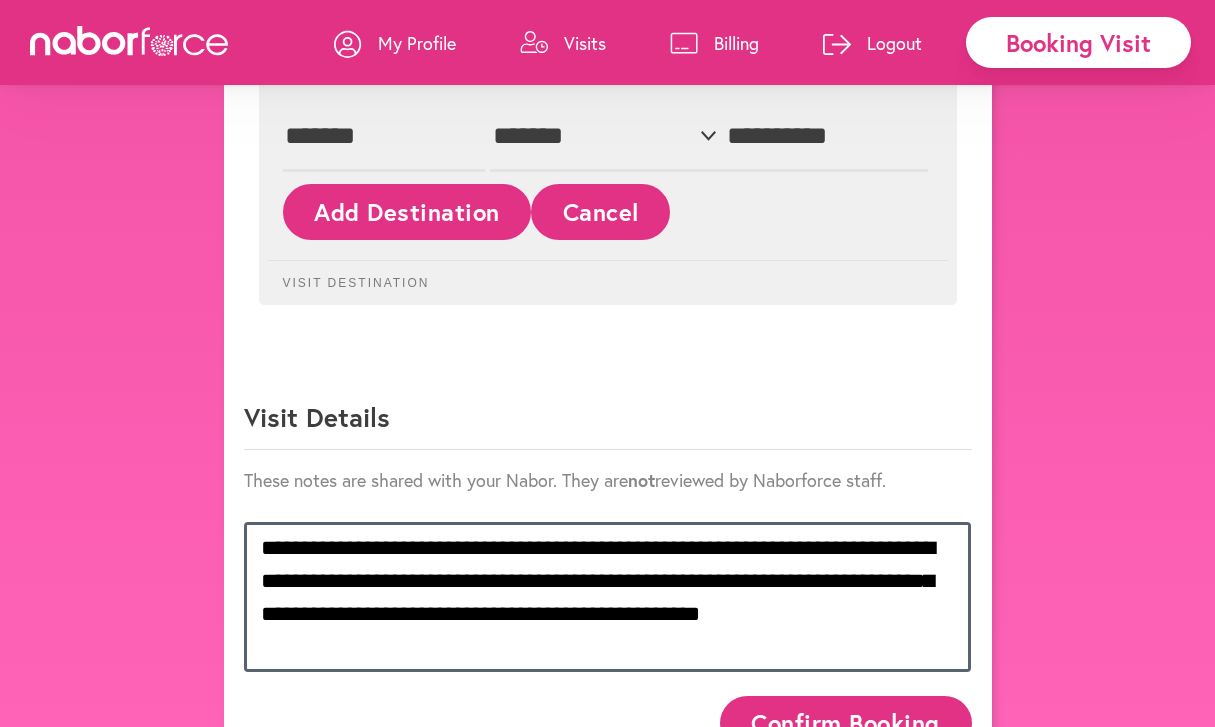 click on "**********" at bounding box center [608, 597] 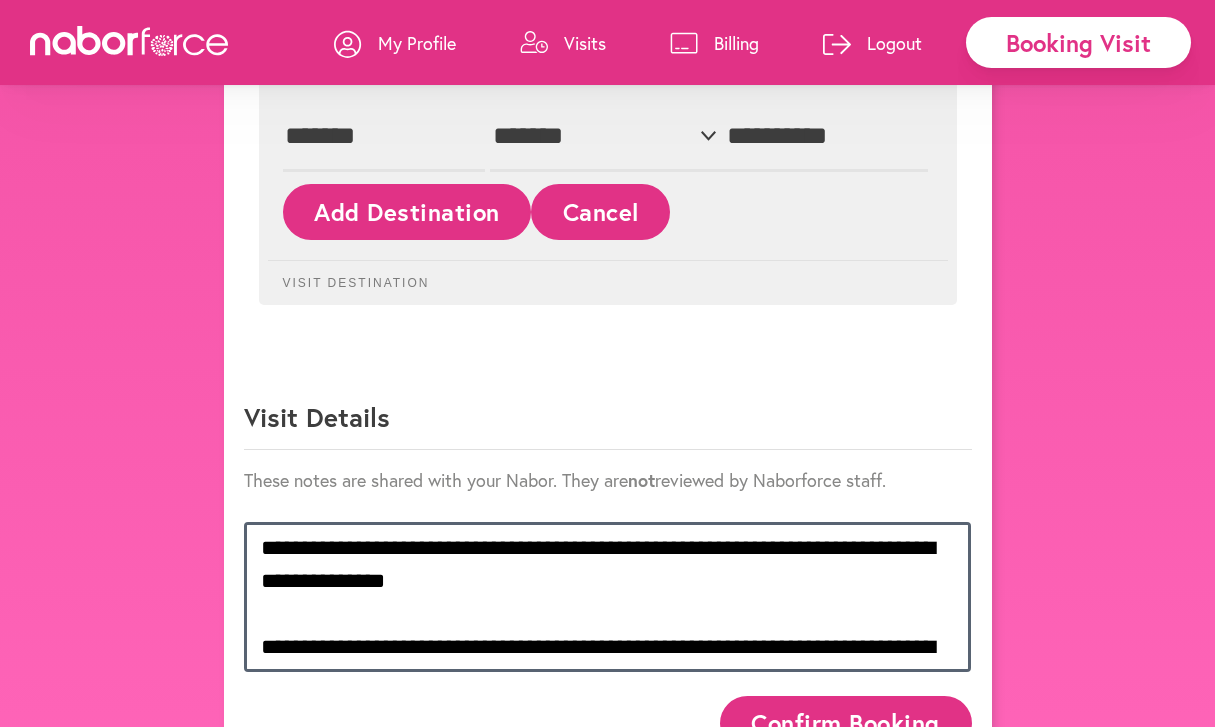 scroll, scrollTop: 66, scrollLeft: 0, axis: vertical 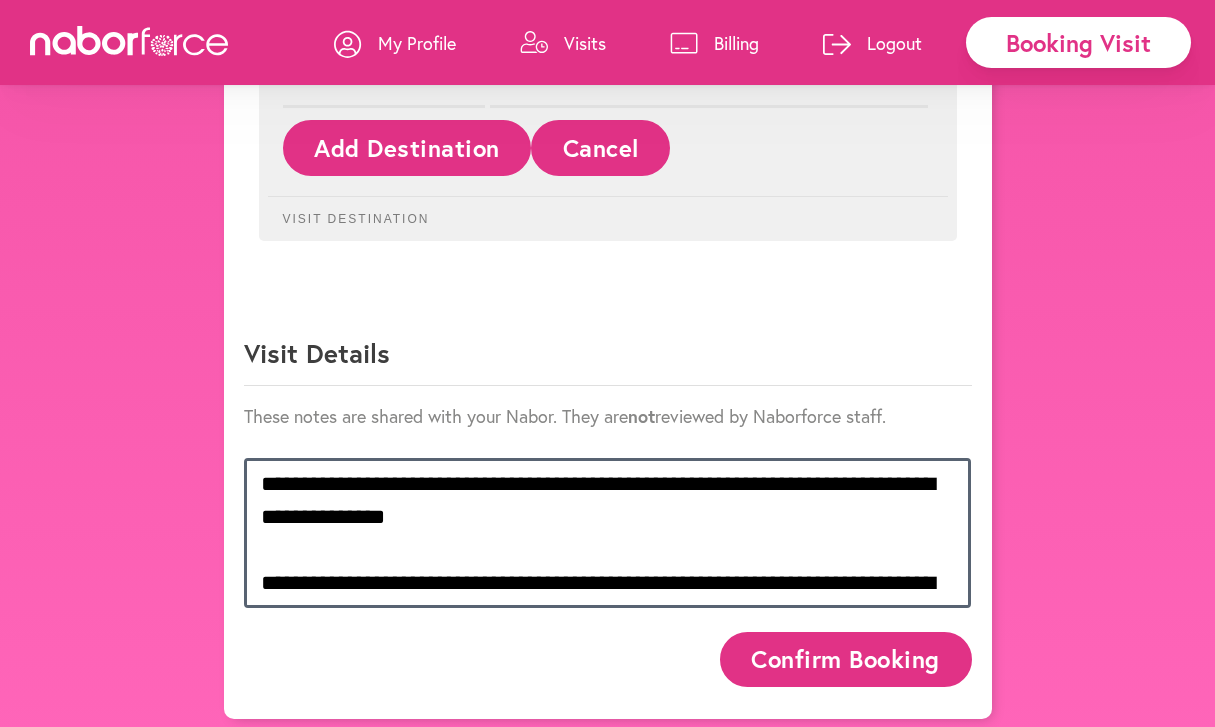 type on "**********" 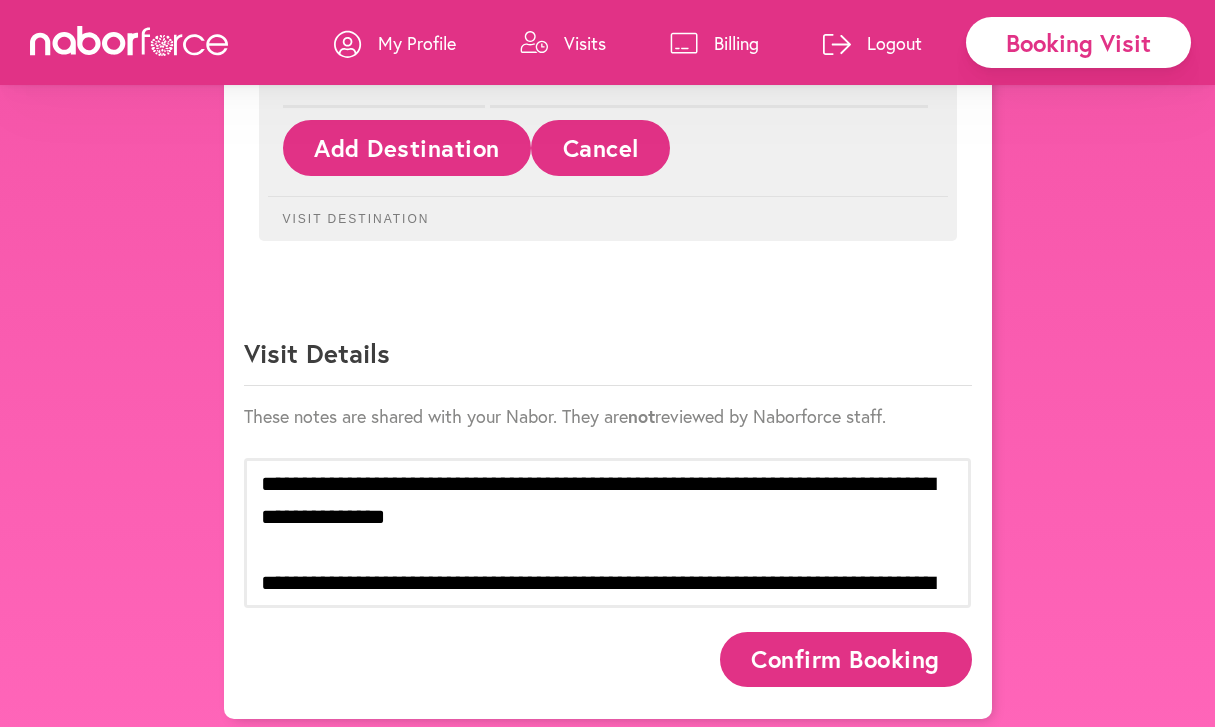 click on "Confirm Booking" at bounding box center [846, 659] 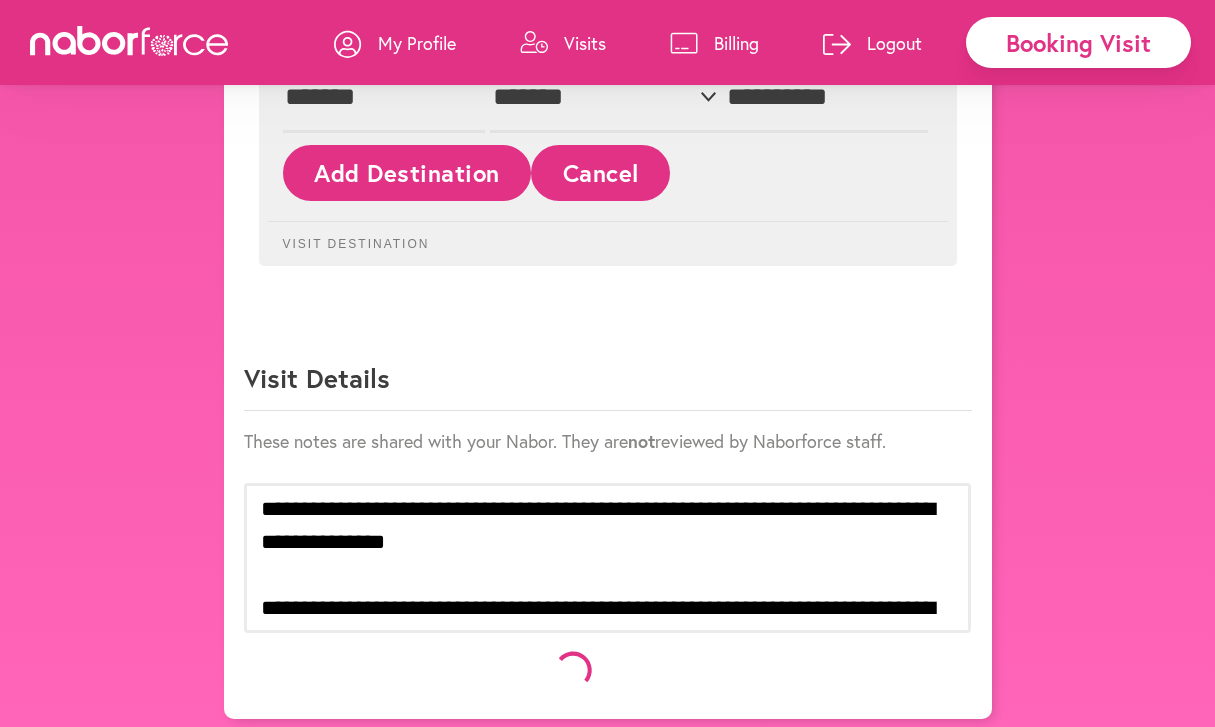 scroll, scrollTop: 1497, scrollLeft: 0, axis: vertical 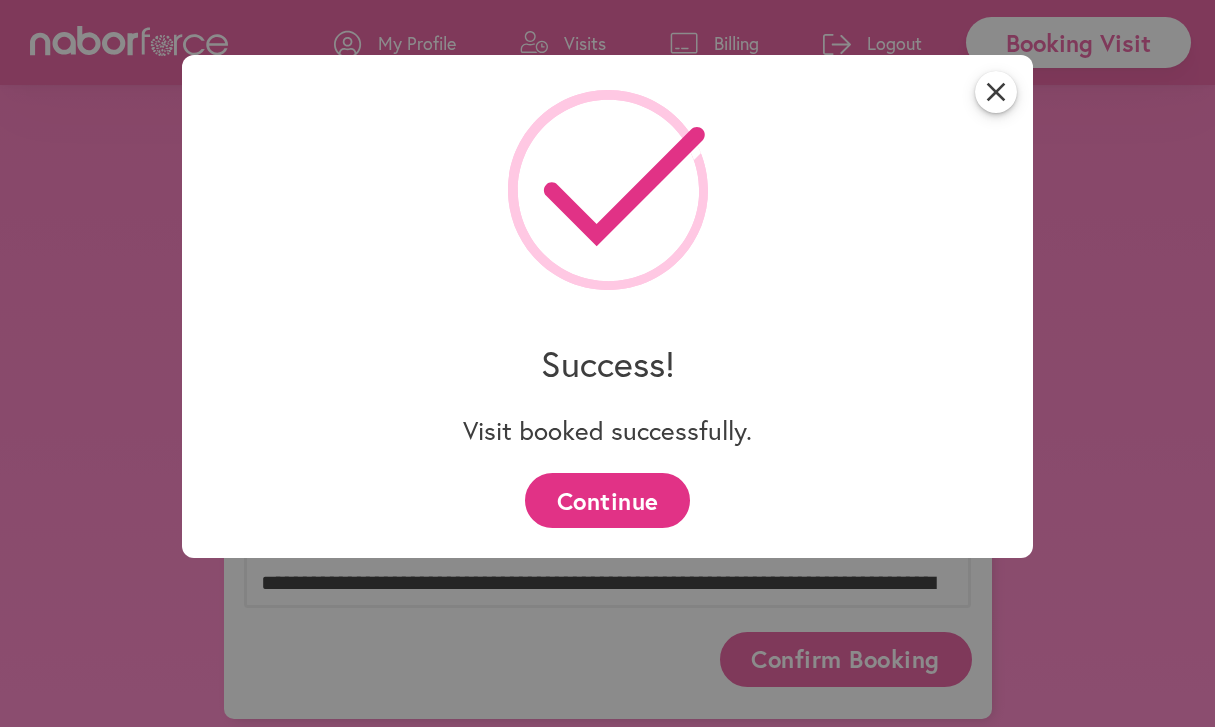click on "Continue" at bounding box center (607, 500) 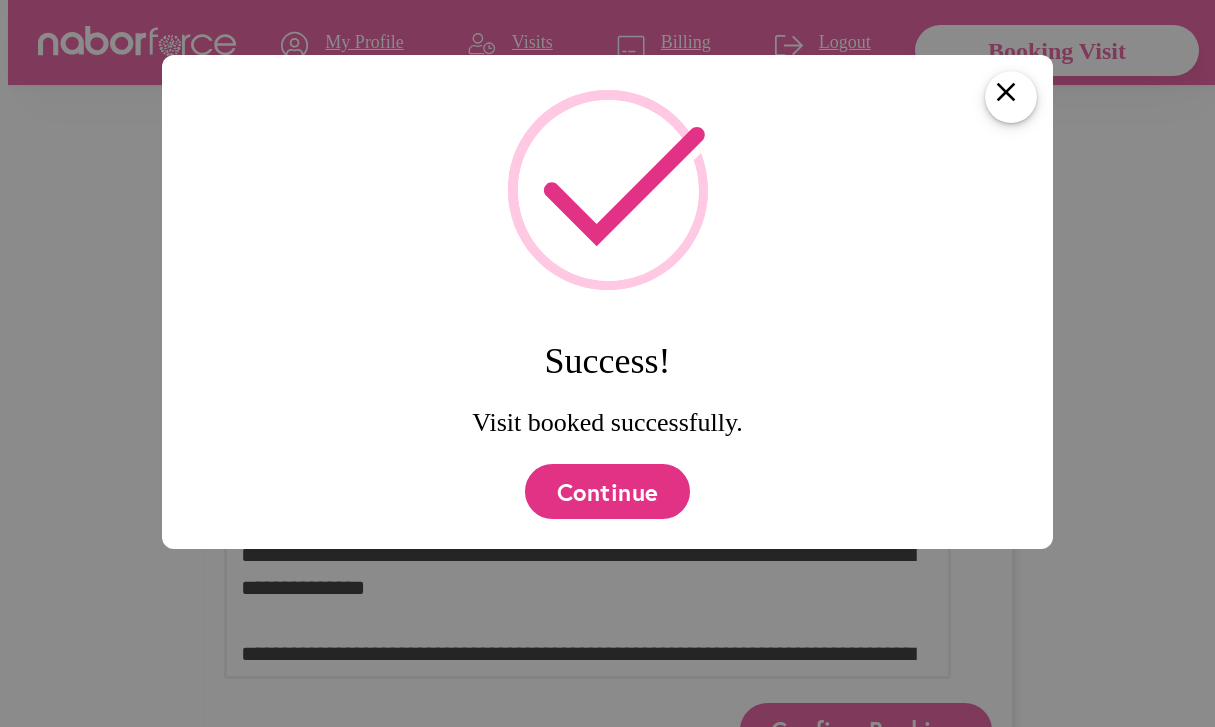 scroll, scrollTop: 698, scrollLeft: 0, axis: vertical 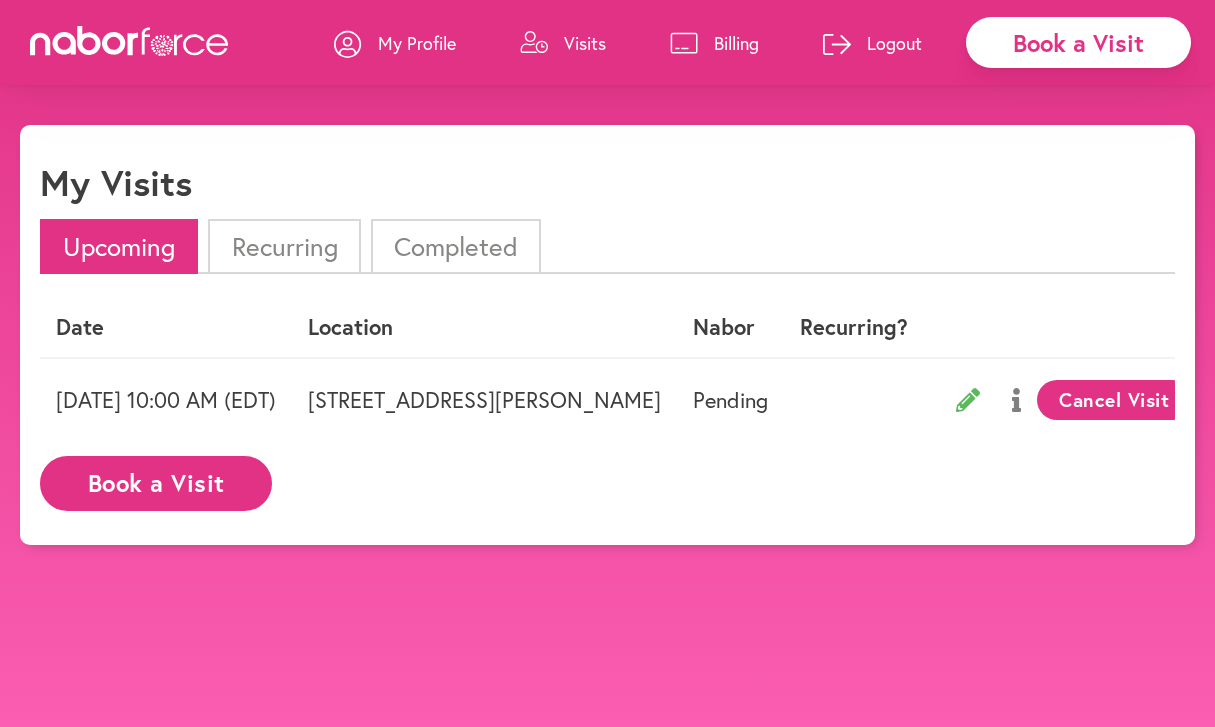 click on "Logout" at bounding box center [894, 43] 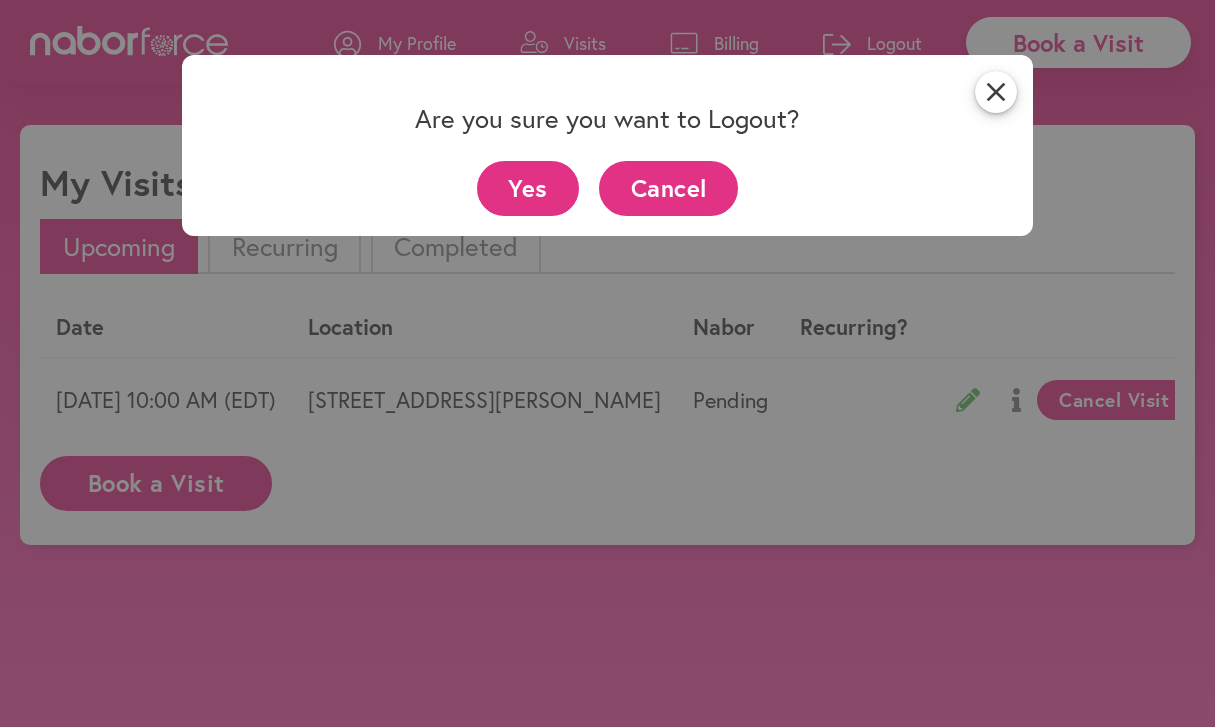 click on "Yes" at bounding box center (528, 188) 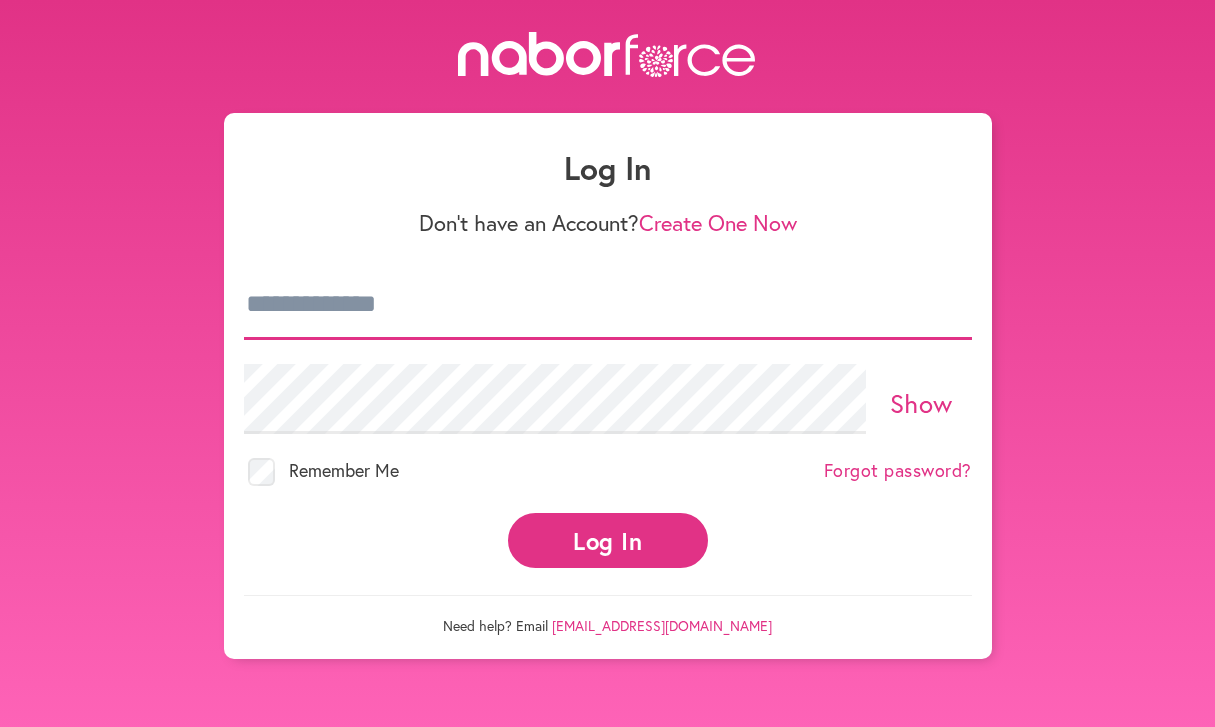 type on "**********" 